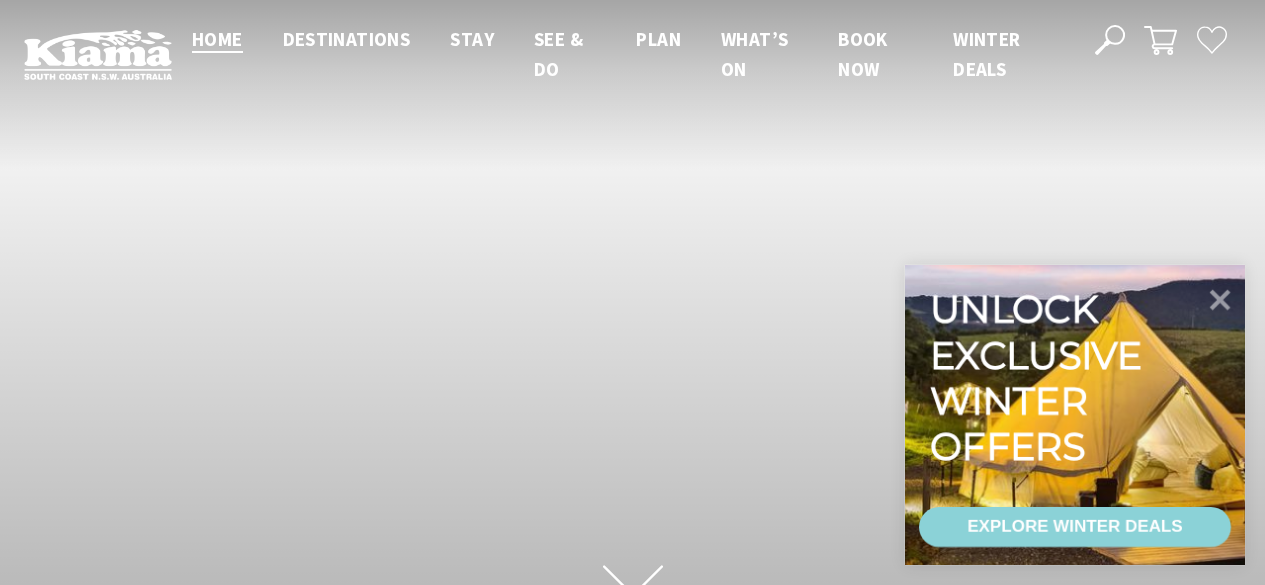 scroll, scrollTop: 0, scrollLeft: 0, axis: both 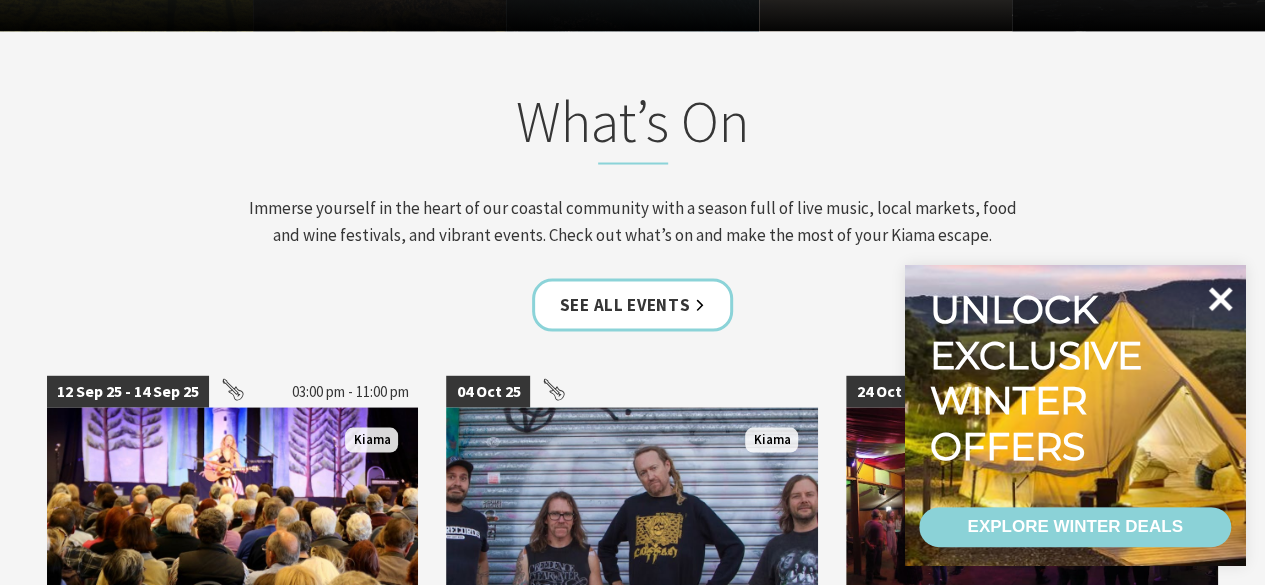click 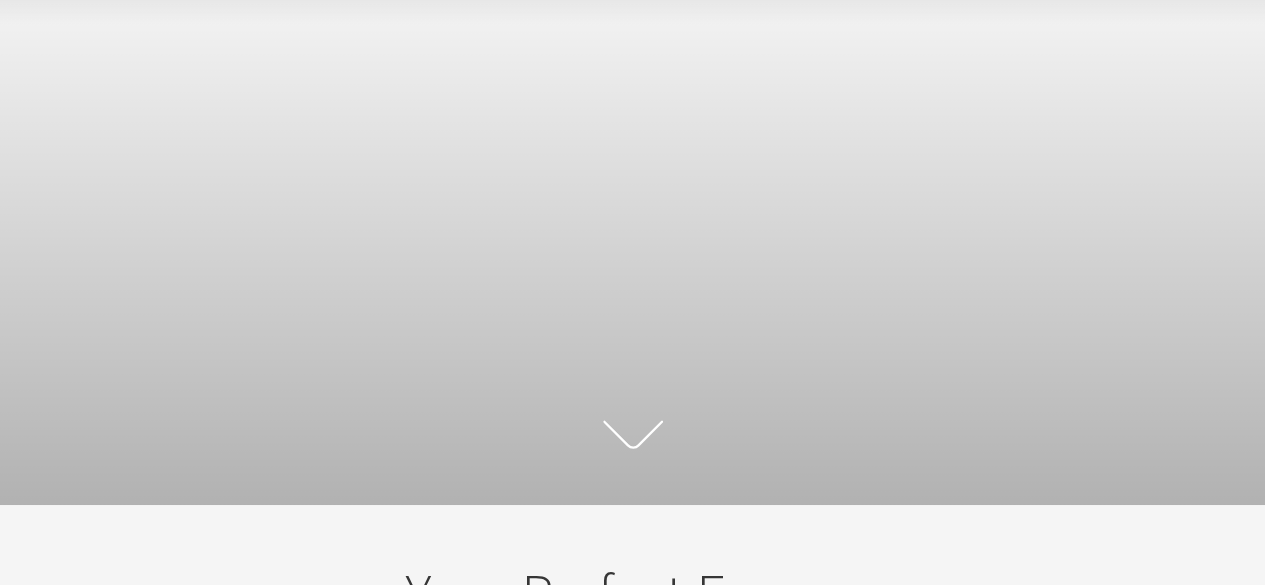 scroll, scrollTop: 0, scrollLeft: 0, axis: both 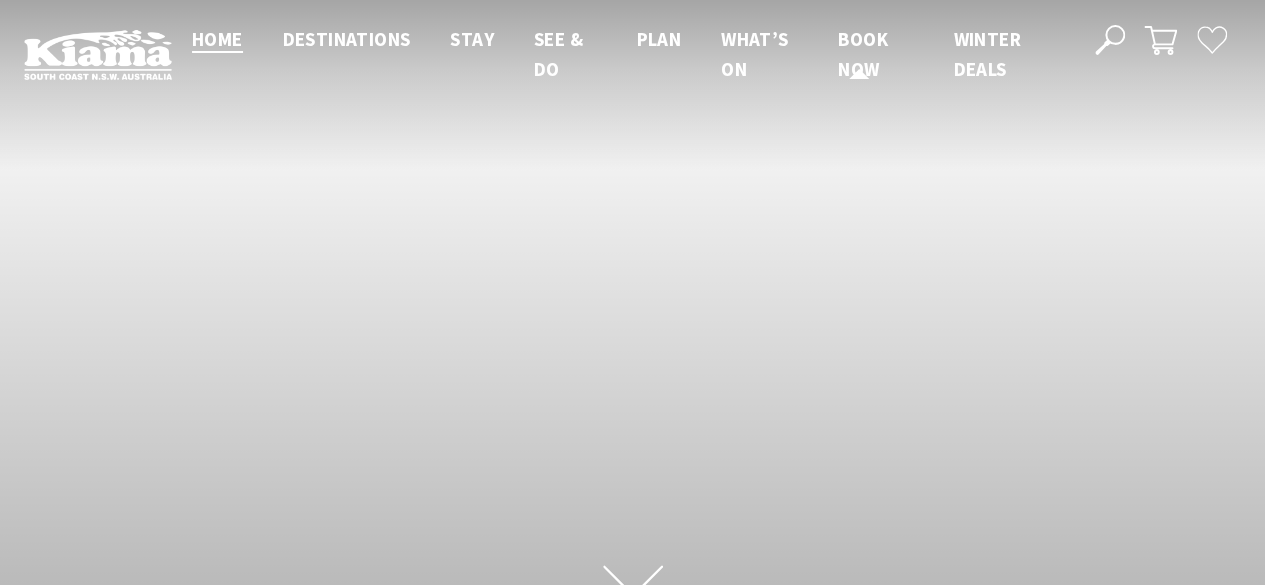click on "Book now" at bounding box center [863, 54] 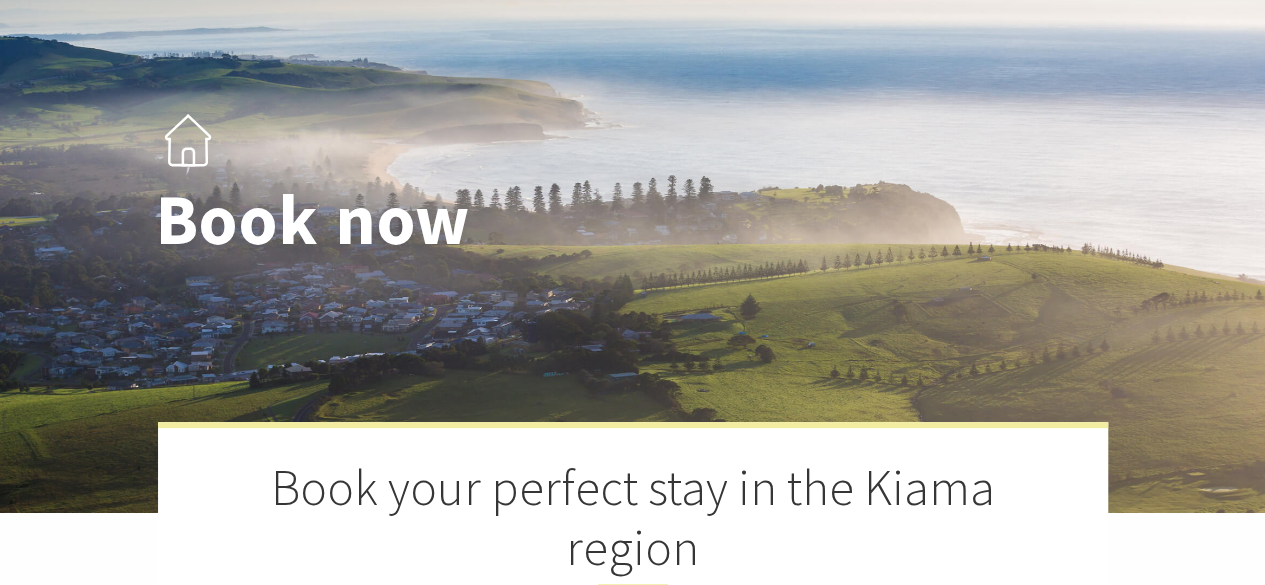 scroll, scrollTop: 0, scrollLeft: 0, axis: both 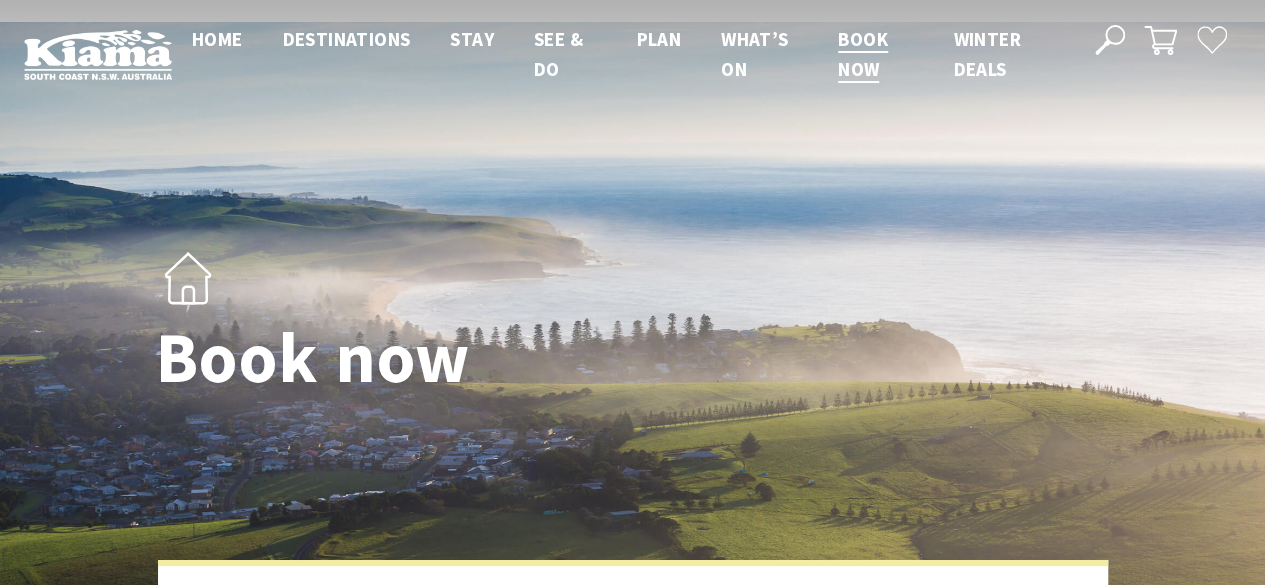 select on "3" 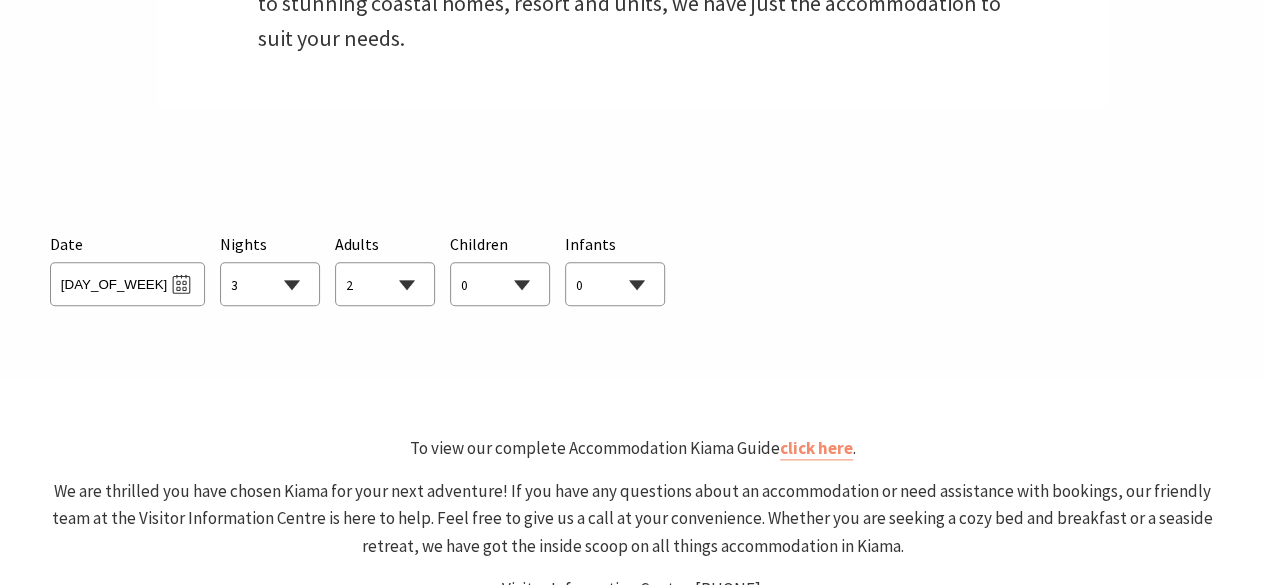 scroll, scrollTop: 1100, scrollLeft: 0, axis: vertical 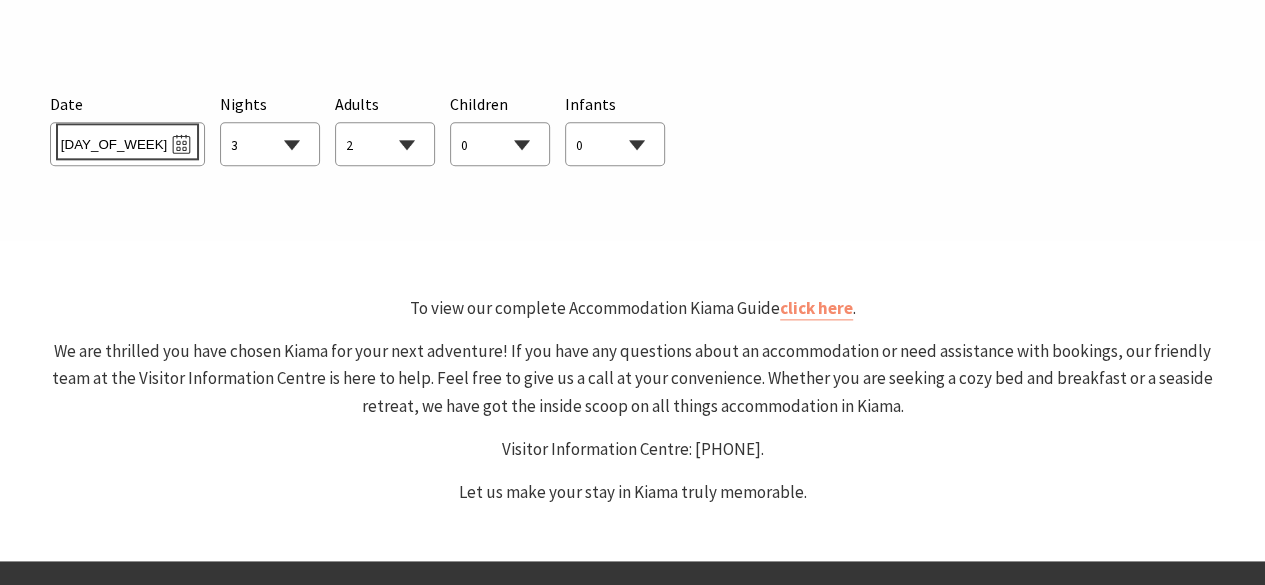 click on "[DATE]" at bounding box center [127, 141] 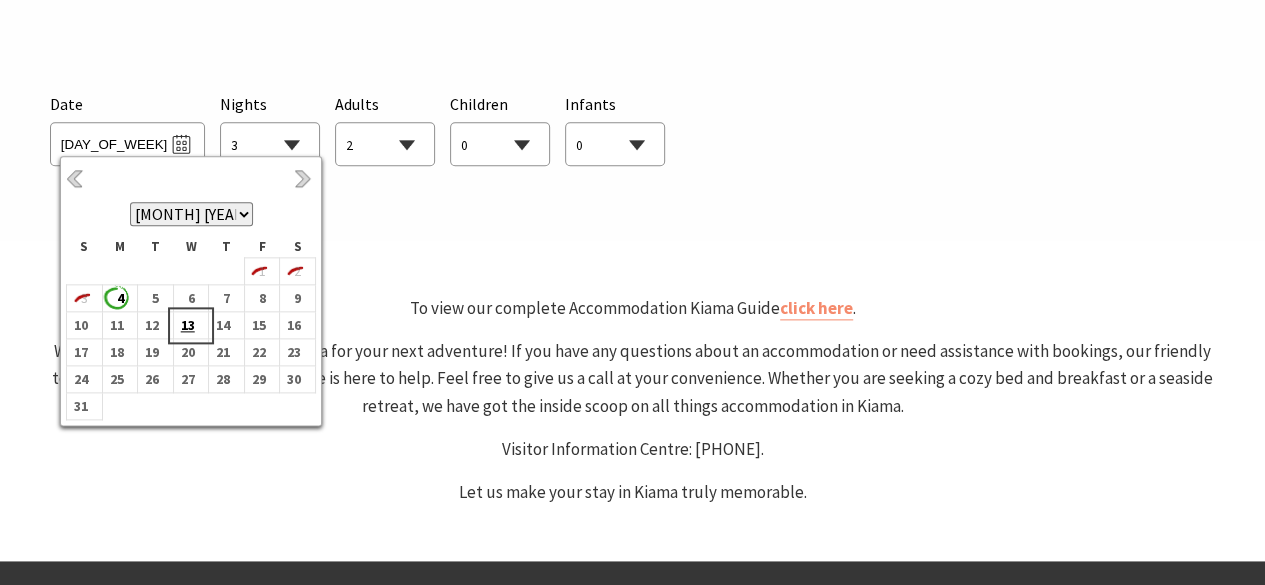 click on "13" at bounding box center [187, 325] 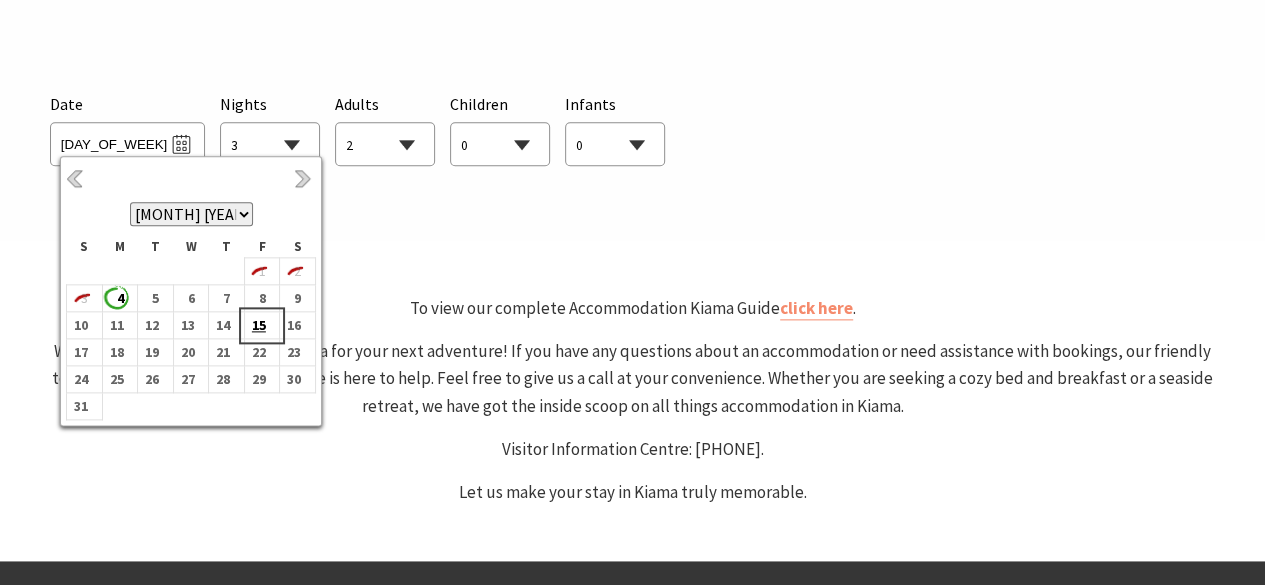 click on "15" at bounding box center [258, 325] 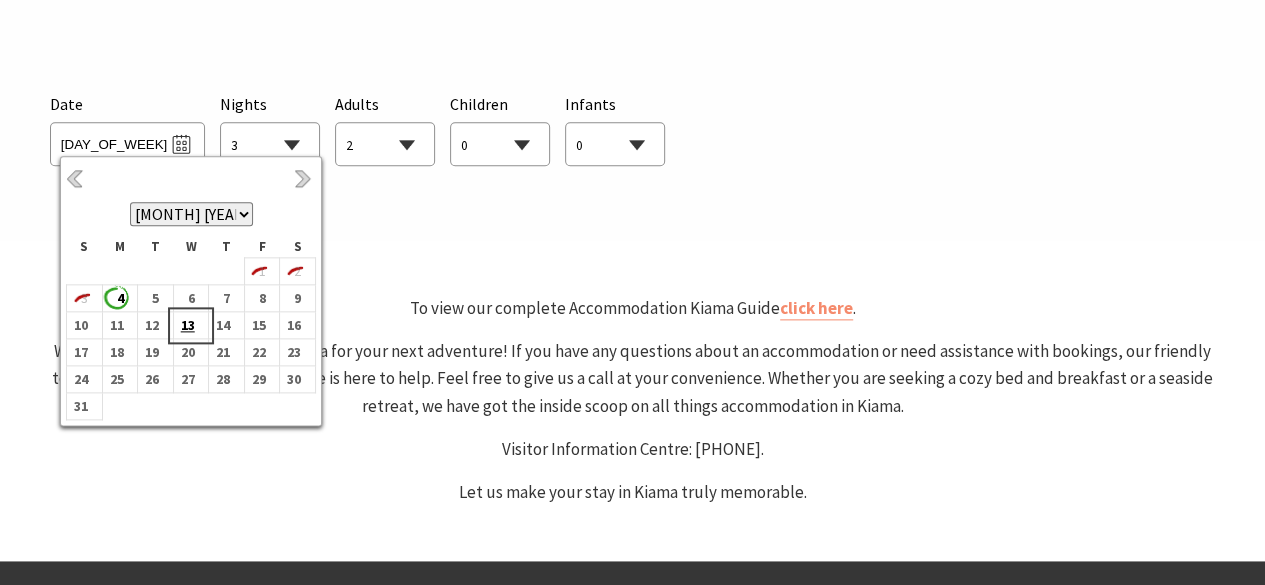 click on "13" at bounding box center (187, 325) 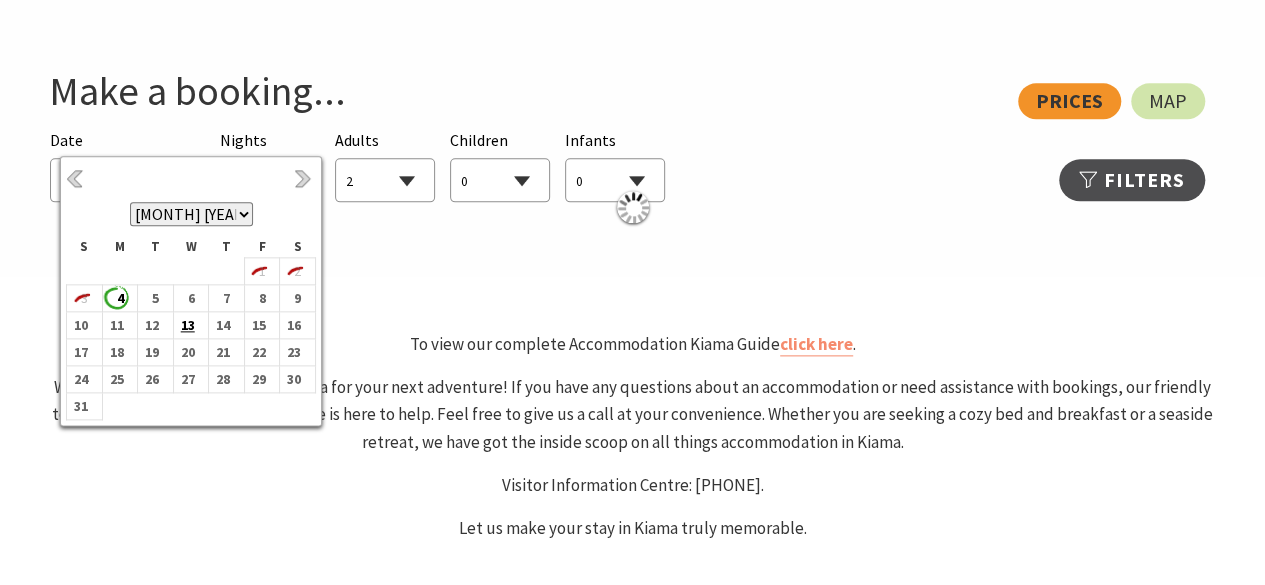 click on "View:  Prices Map Searching for Accommodation Date Mon 04/08/2025 Nights 1 2 3 4 5 6 7 8 9 10 11 12 13 14 15 16 17 18 19 20 21 22 23 24 25 26 27 28 29 30 Adults 0 1 2 3 4 5 6 7 8 9 10 11 12 13 14 15 16 17 18 19 20 21 22 23 24 25 26 27 28 29 30 31 32 33 34 35 36 37 38 39 40 41 42 43 44 45 46 47 48 49 50 51 52 53 54 55 56 57 58 59 60 61 62 63 64 65 66 67 68 69 70 71 72 73 74 75 76 77 78 79 80 81 82 83 84 85 86 87 88 89 90 91 92 93 94 95 96 97 98 99 100 101 102 103 104 105 106 107 108 109 110 111 112 113 114 115 116 117 118 119 120 121 122 123 124 125 126 127 128 129 130 131 132 133 134 135 136 137 138 139 140 141 142 143 144 145 146 147 148 149 150 151 152 153 154 155 156 157 158 159 160 161 162 163 164 165 166 167 168 169 170 171 172 173 174 175 176 177 178 179 180 181 182 183 184 185 186 187 188 189 190 191 192 193 194 195 196 197 198 199 200 201 202 203 204 205 206 207 208 209 210 211 212 213 214 215 216 217 218 219 220 221 222 223 224 225 226 227 228 229 230 231 232 233 234 235 236 237 238 239 0" at bounding box center (632, 152) 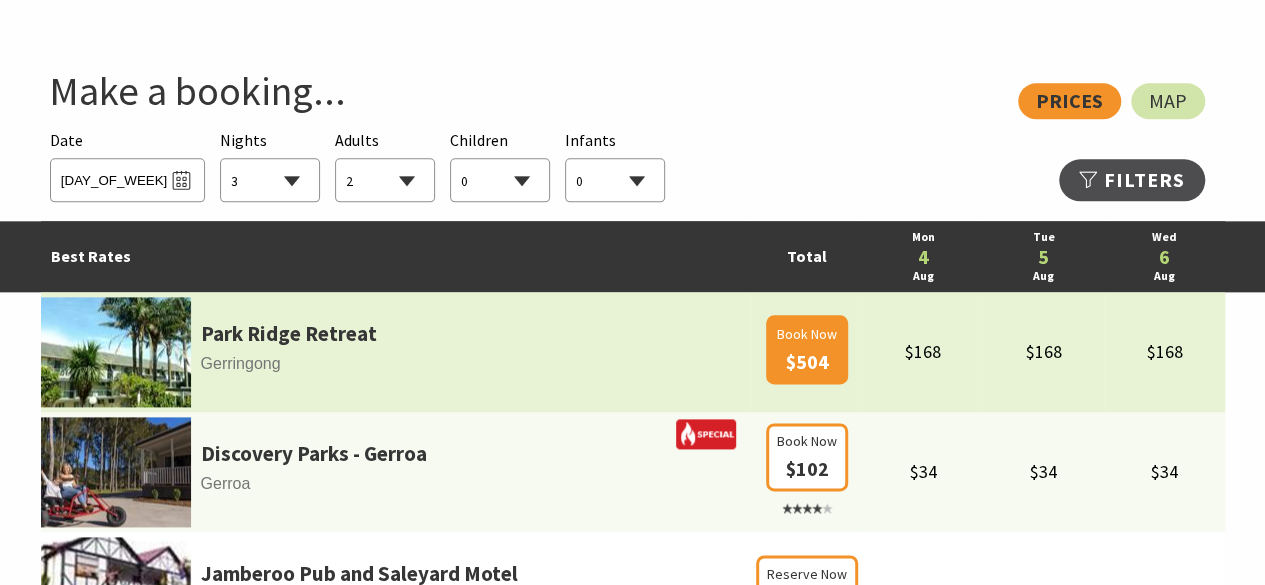 click on "Book Now   $504" at bounding box center (807, 349) 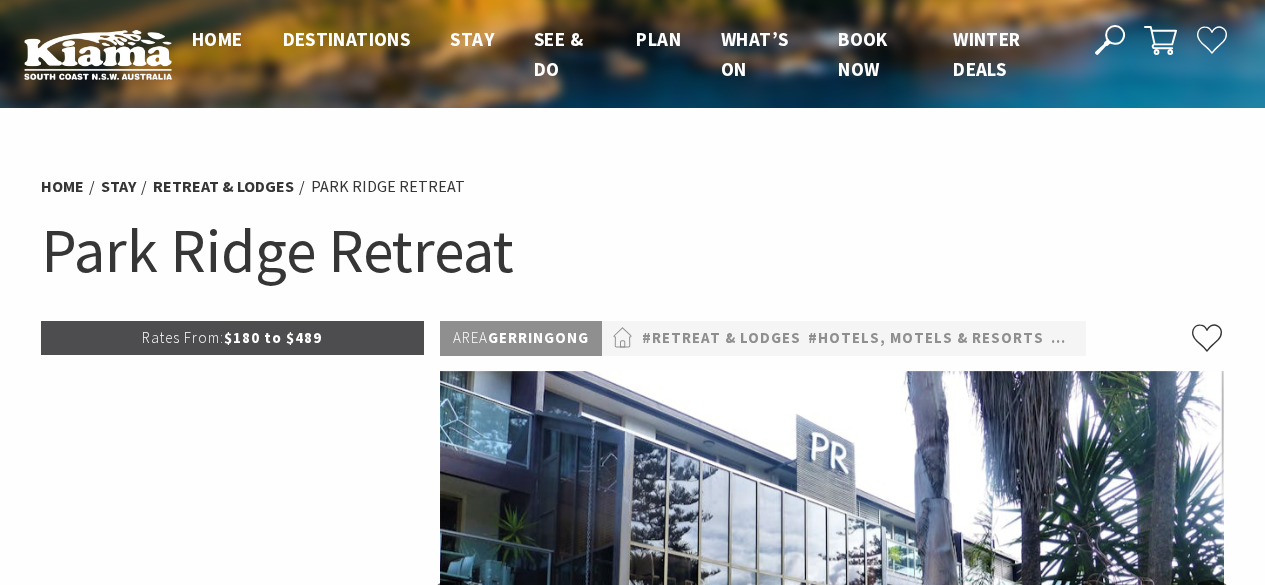 scroll, scrollTop: 0, scrollLeft: 0, axis: both 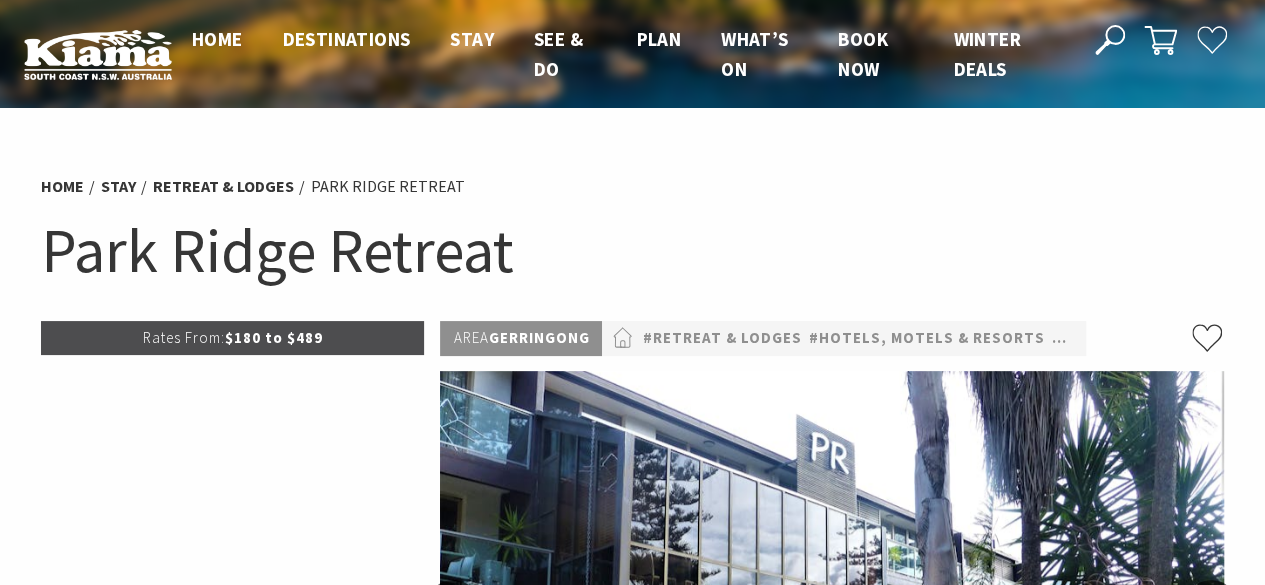 select on "3" 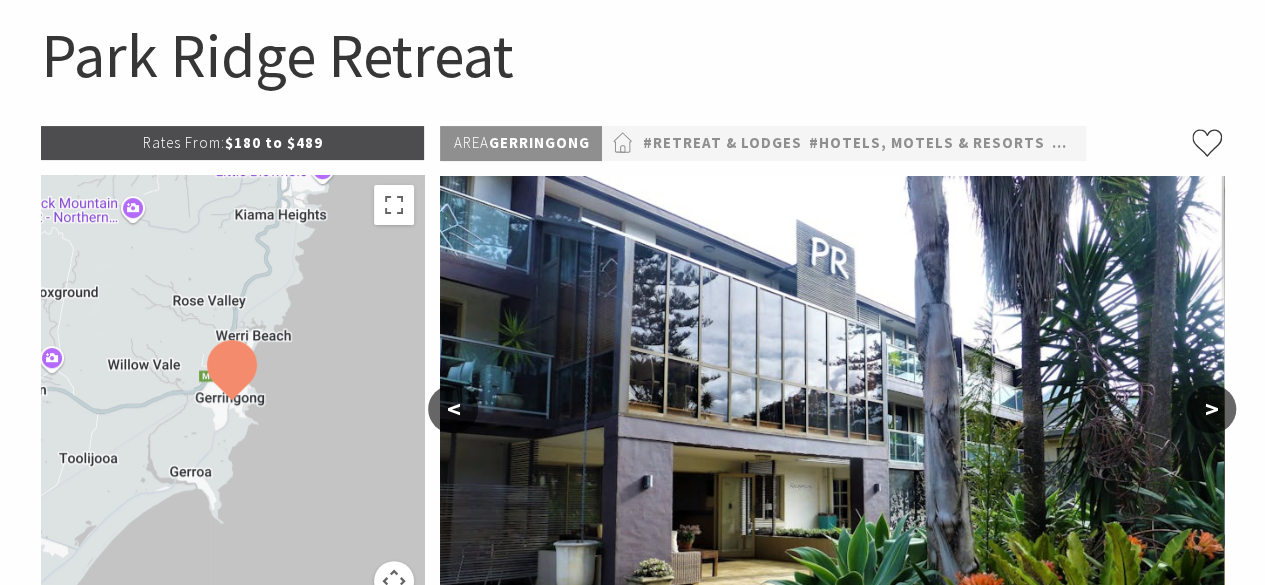 scroll, scrollTop: 0, scrollLeft: 0, axis: both 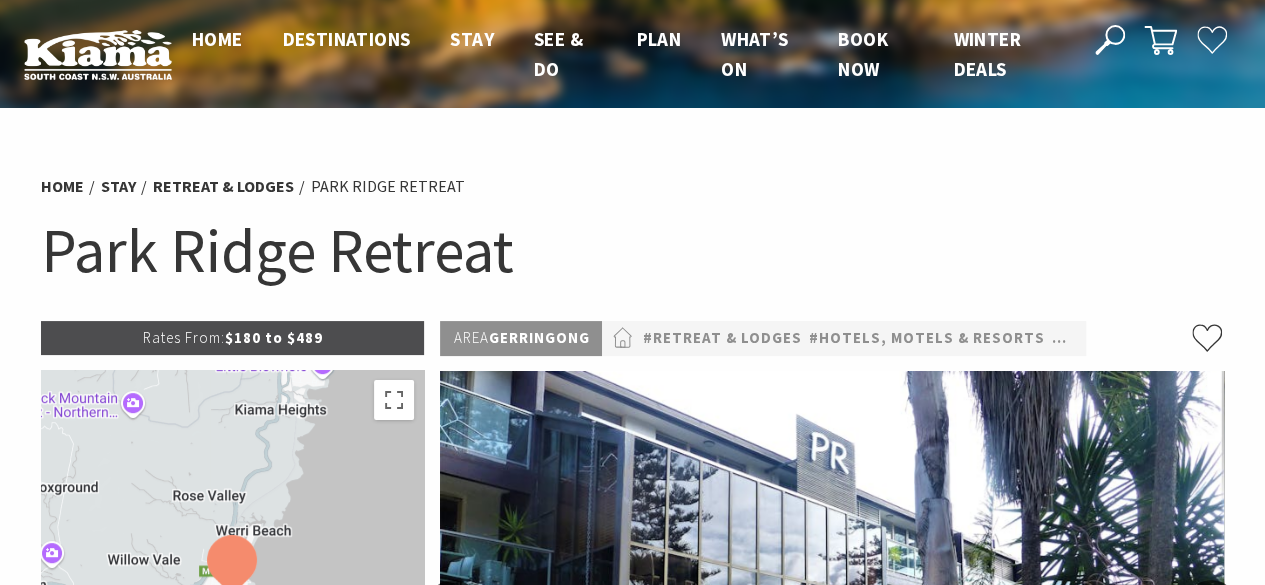 select on "3" 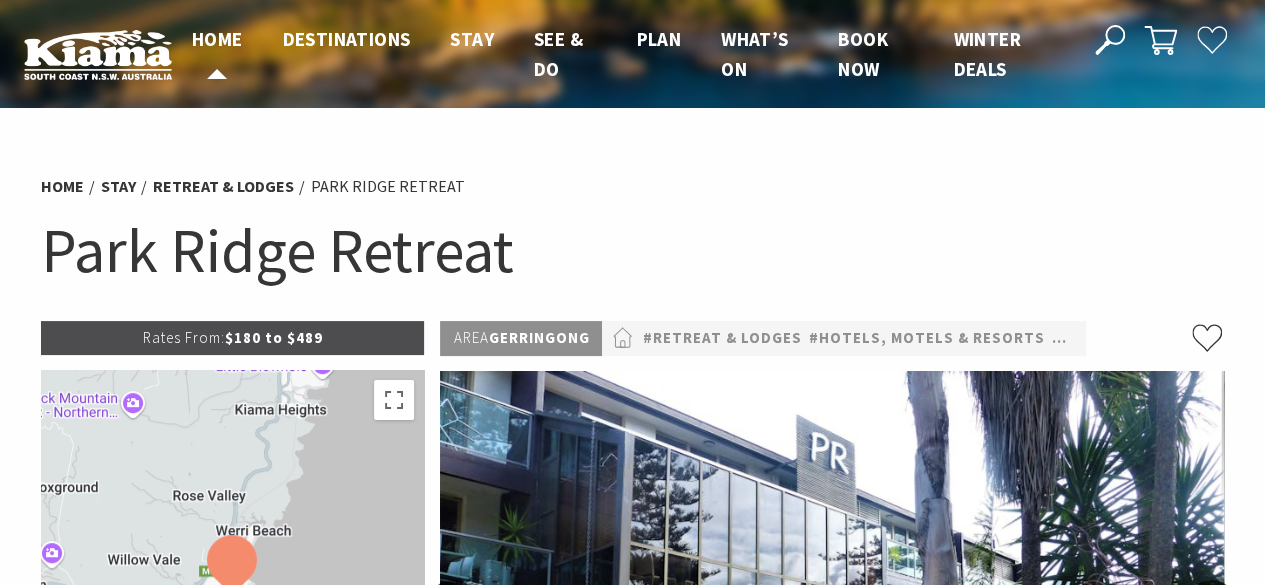 click on "Home" at bounding box center [217, 39] 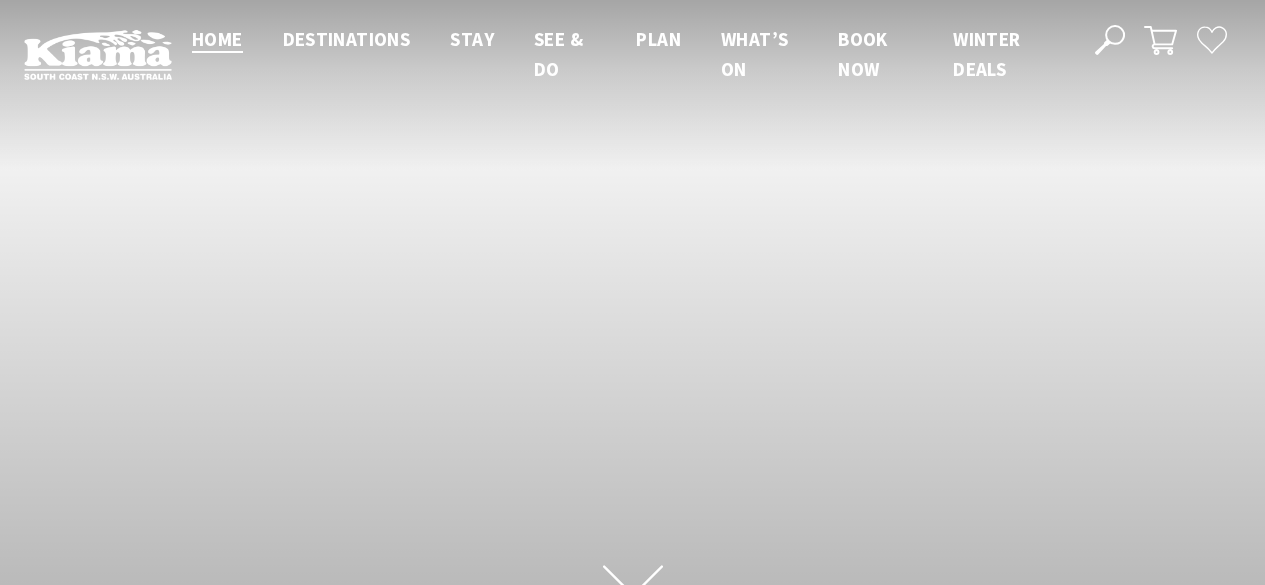 scroll, scrollTop: 0, scrollLeft: 0, axis: both 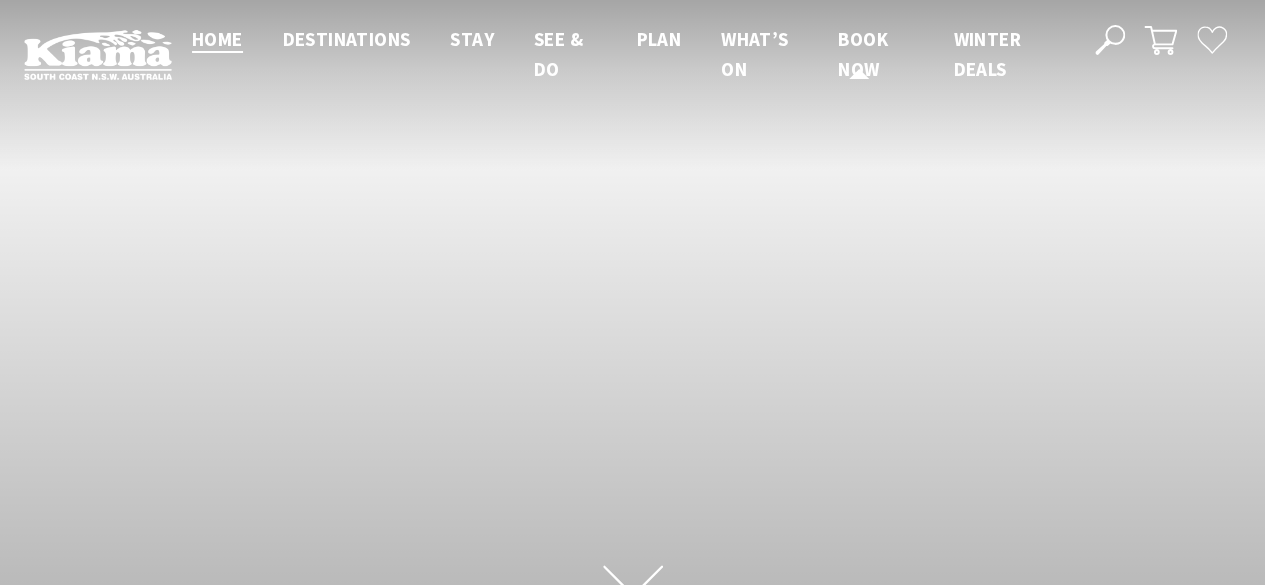 click on "Book now" at bounding box center (863, 54) 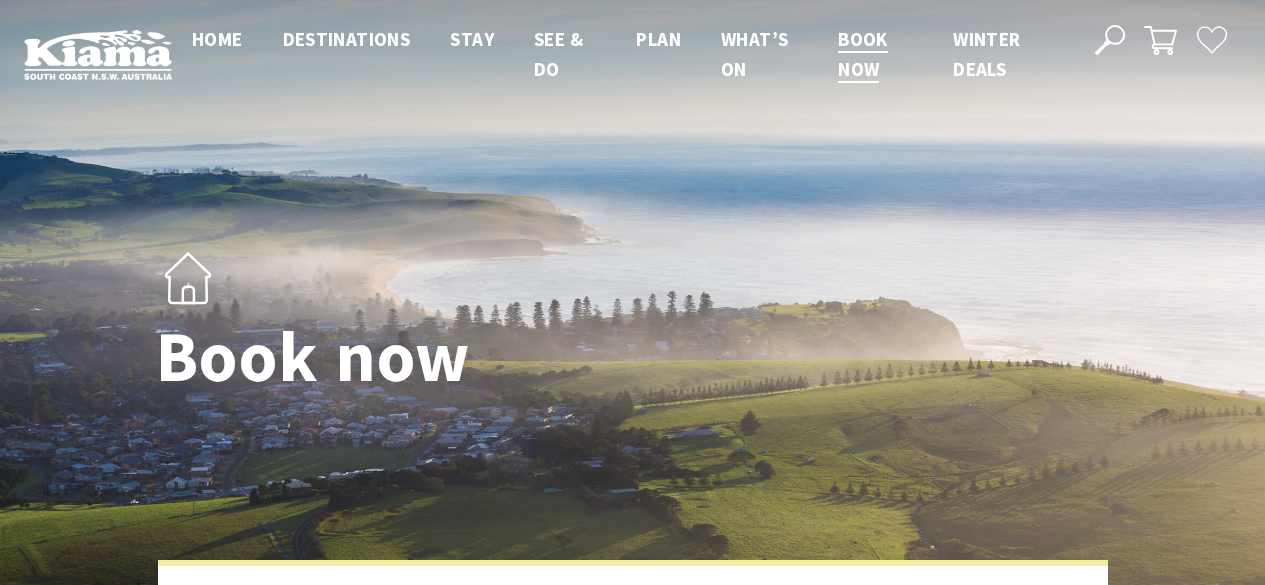 select on "3" 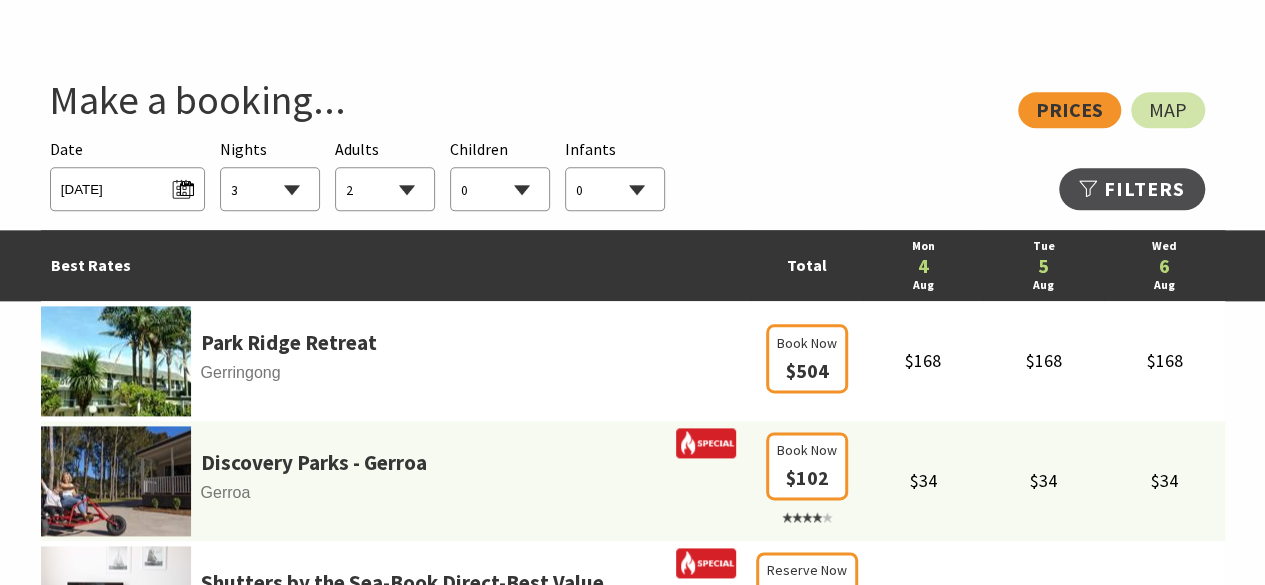 scroll, scrollTop: 1100, scrollLeft: 0, axis: vertical 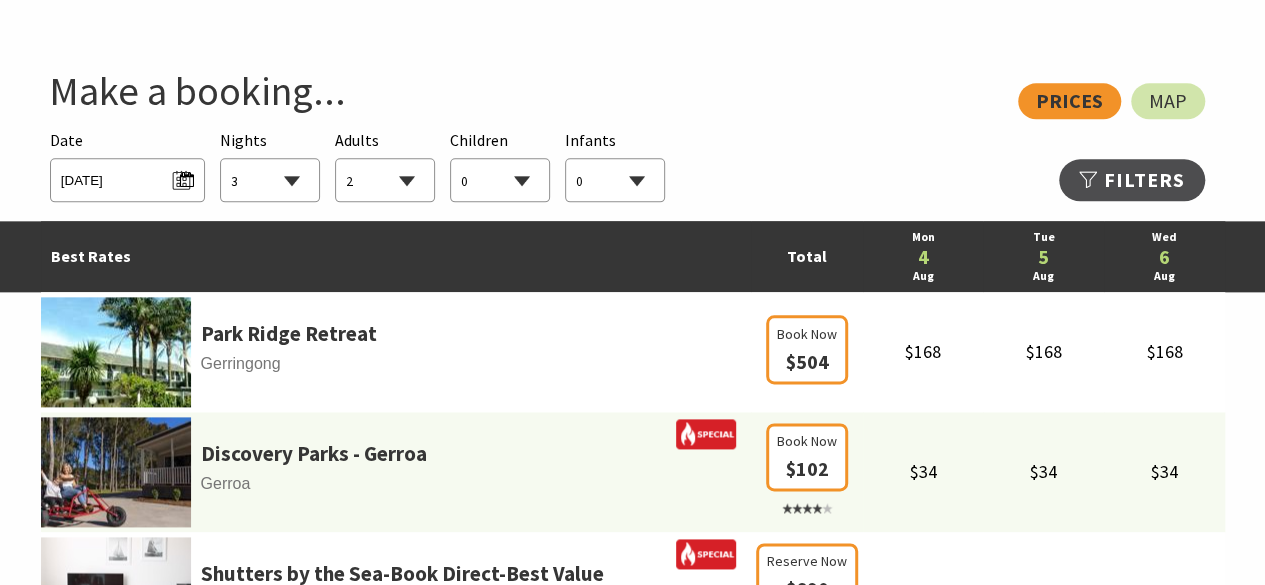 select on "3" 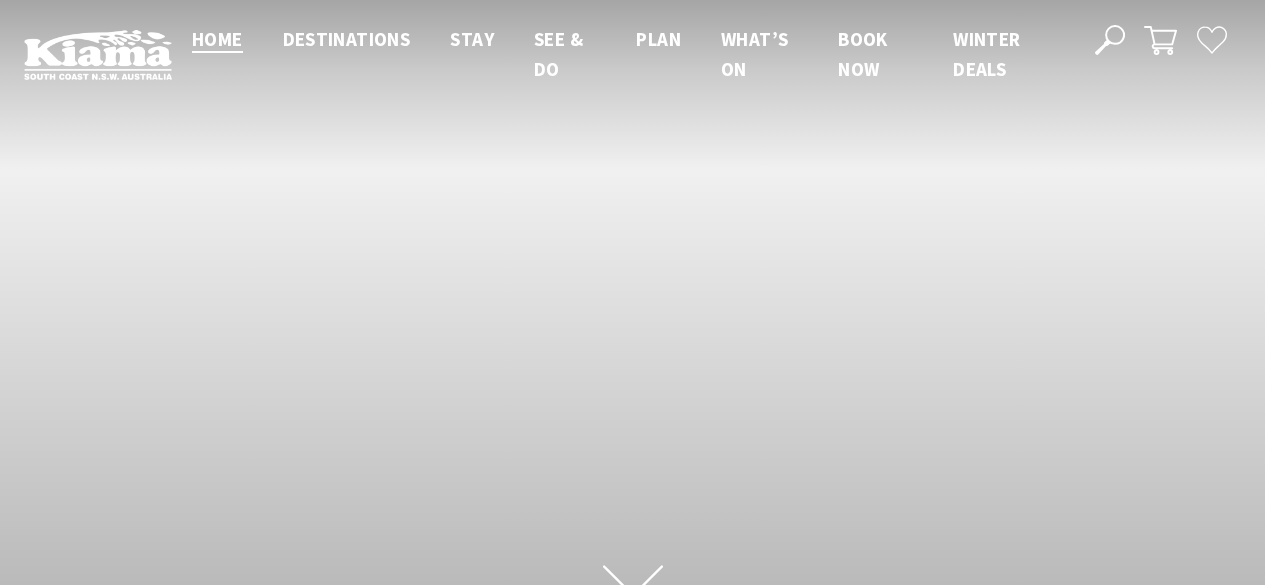 scroll, scrollTop: 0, scrollLeft: 0, axis: both 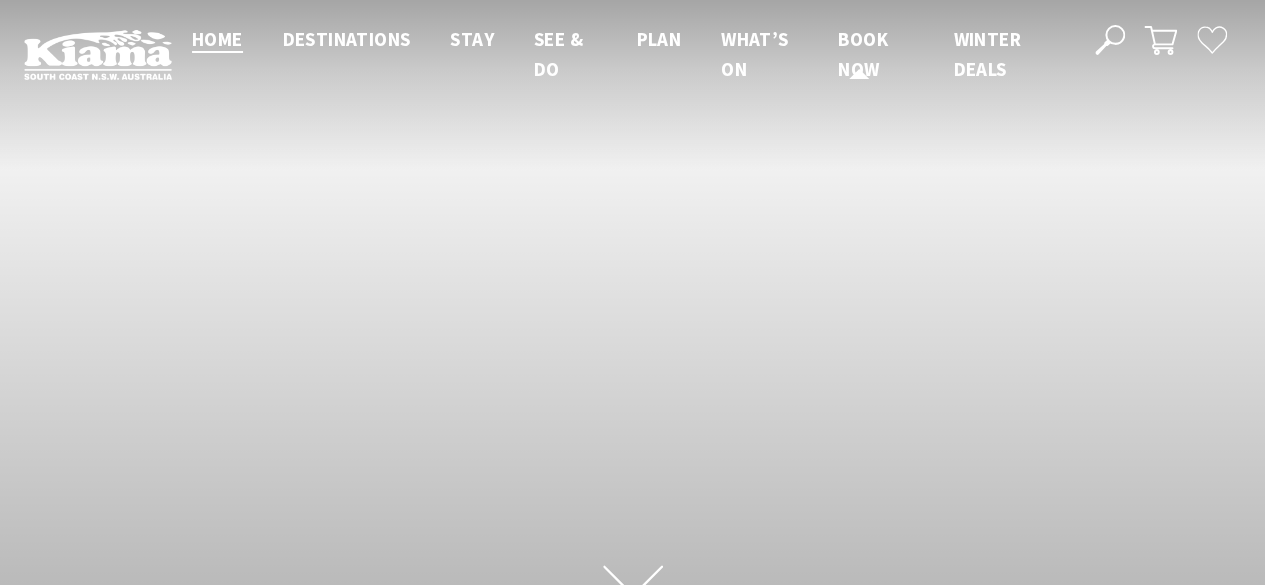 click on "Book now" at bounding box center [863, 54] 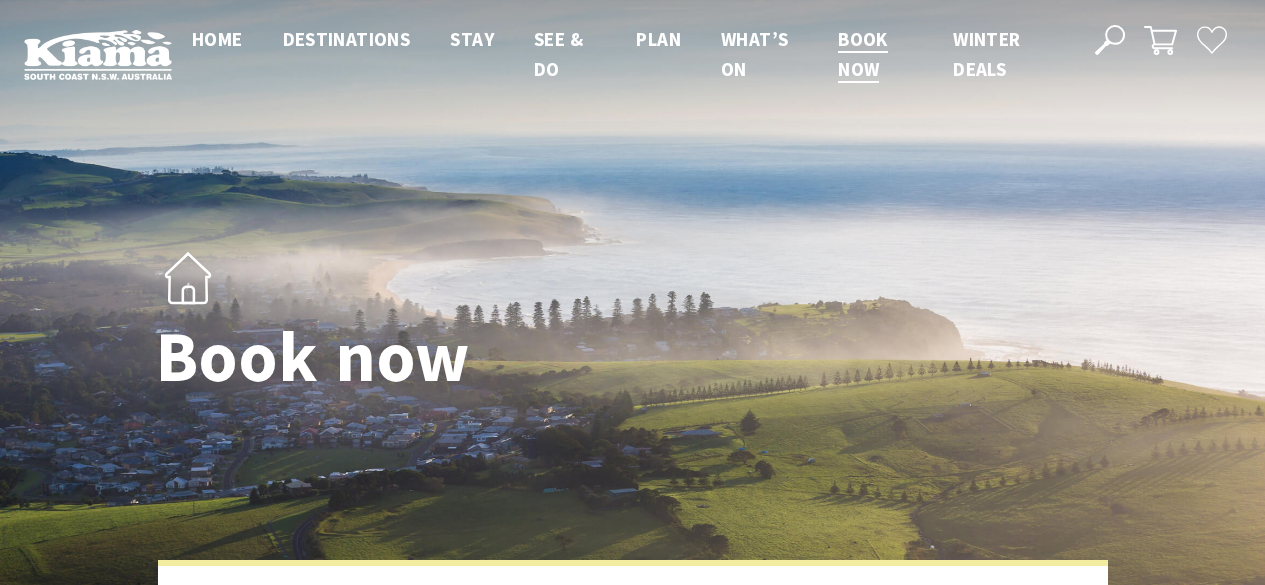 select on "3" 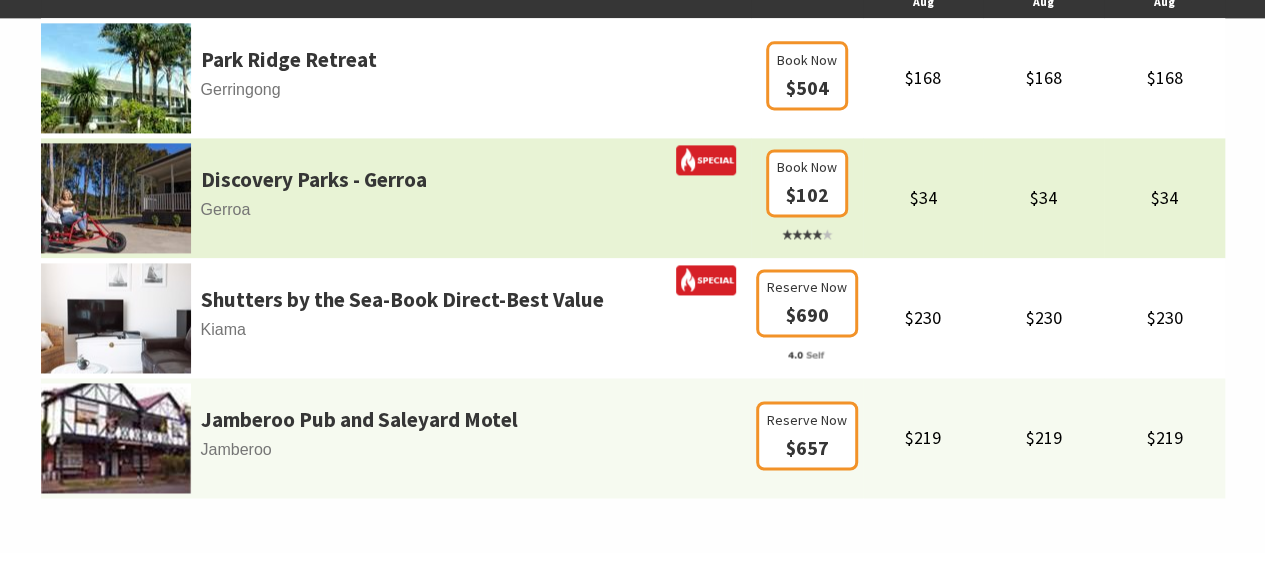 scroll, scrollTop: 1400, scrollLeft: 0, axis: vertical 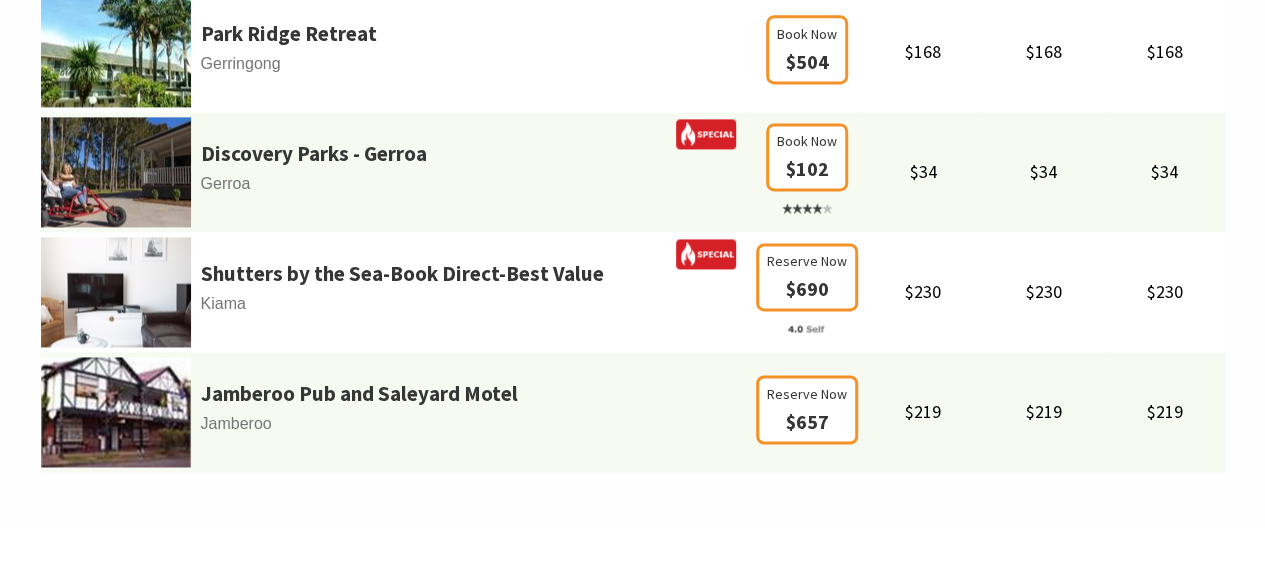 select on "3" 